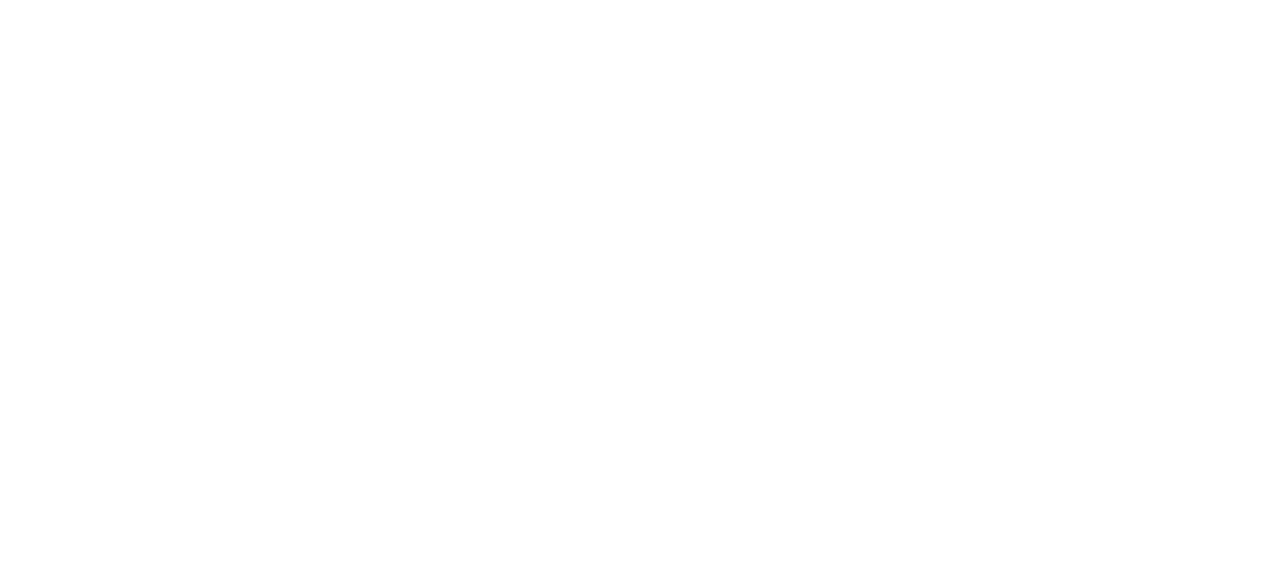 scroll, scrollTop: 0, scrollLeft: 0, axis: both 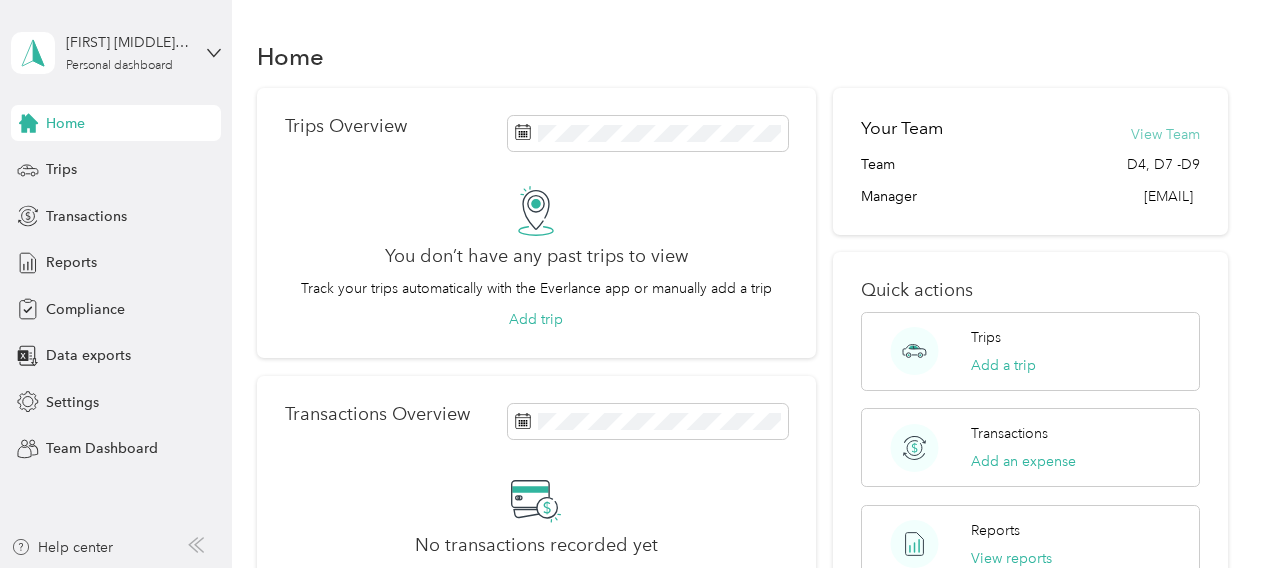 click on "View Team" at bounding box center (1165, 134) 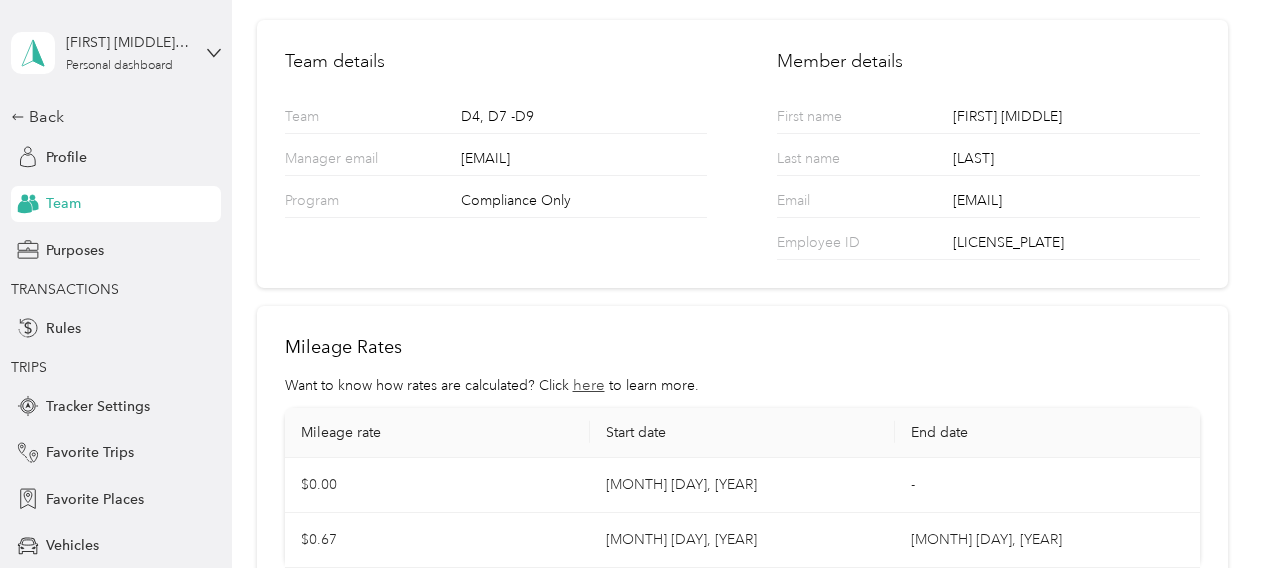 scroll, scrollTop: 0, scrollLeft: 0, axis: both 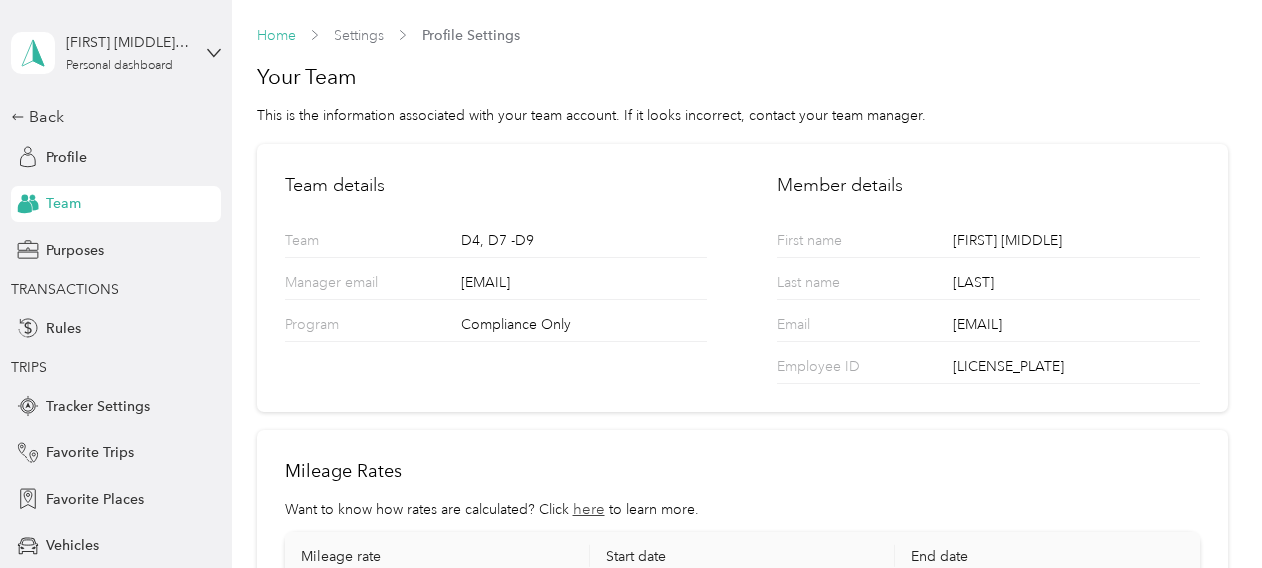 click on "Home" at bounding box center (276, 35) 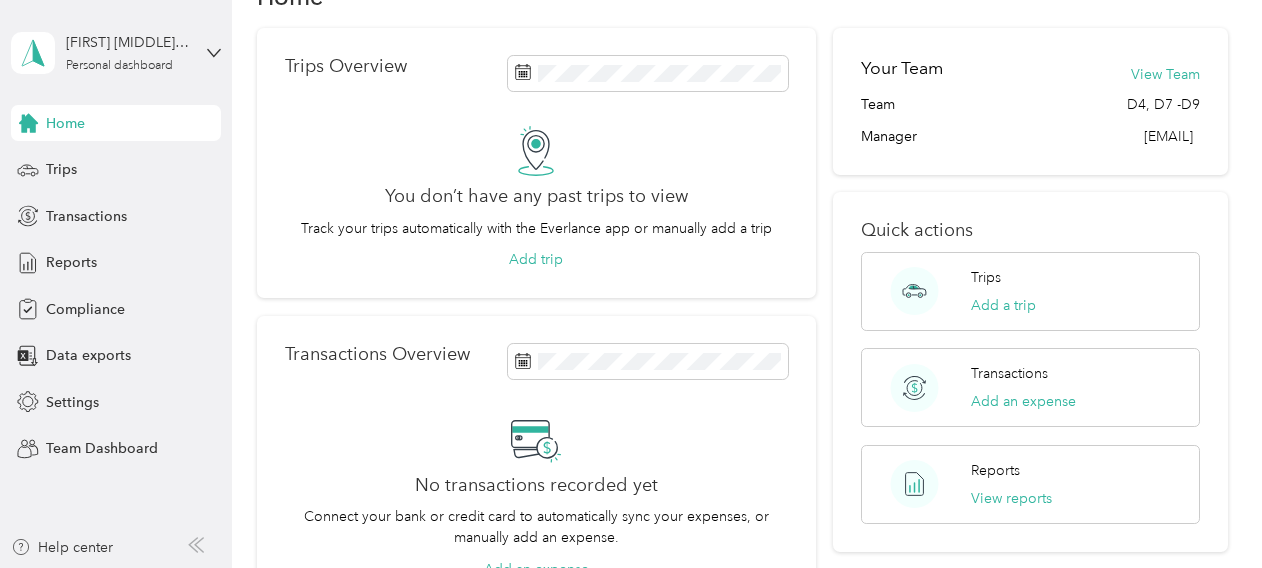 scroll, scrollTop: 100, scrollLeft: 0, axis: vertical 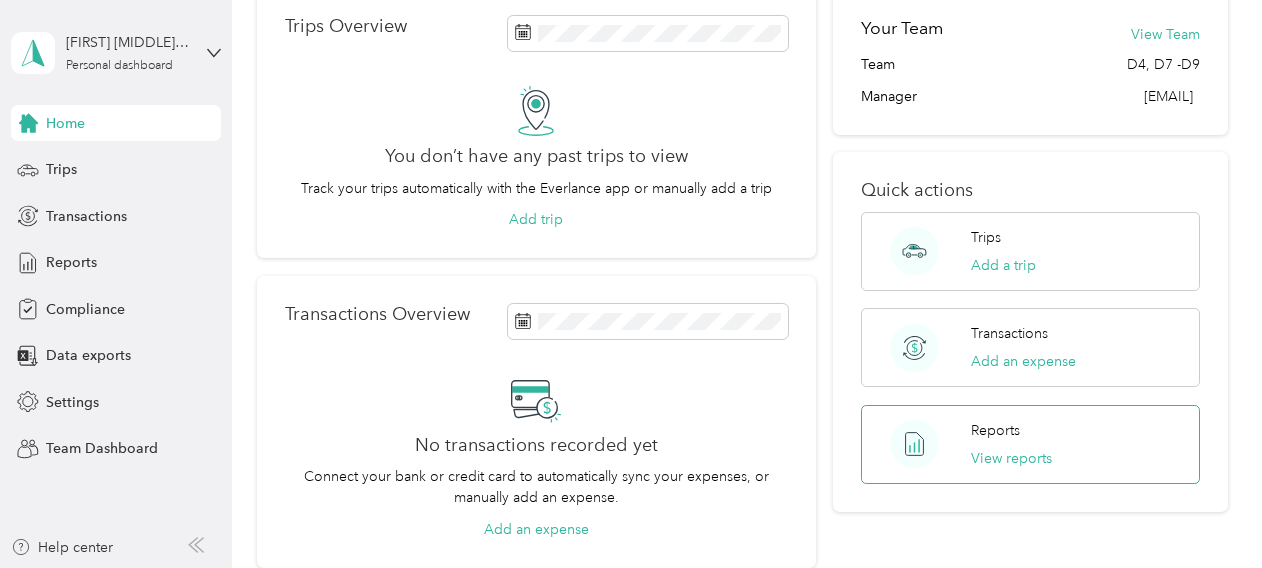 click on "Reports" at bounding box center [995, 430] 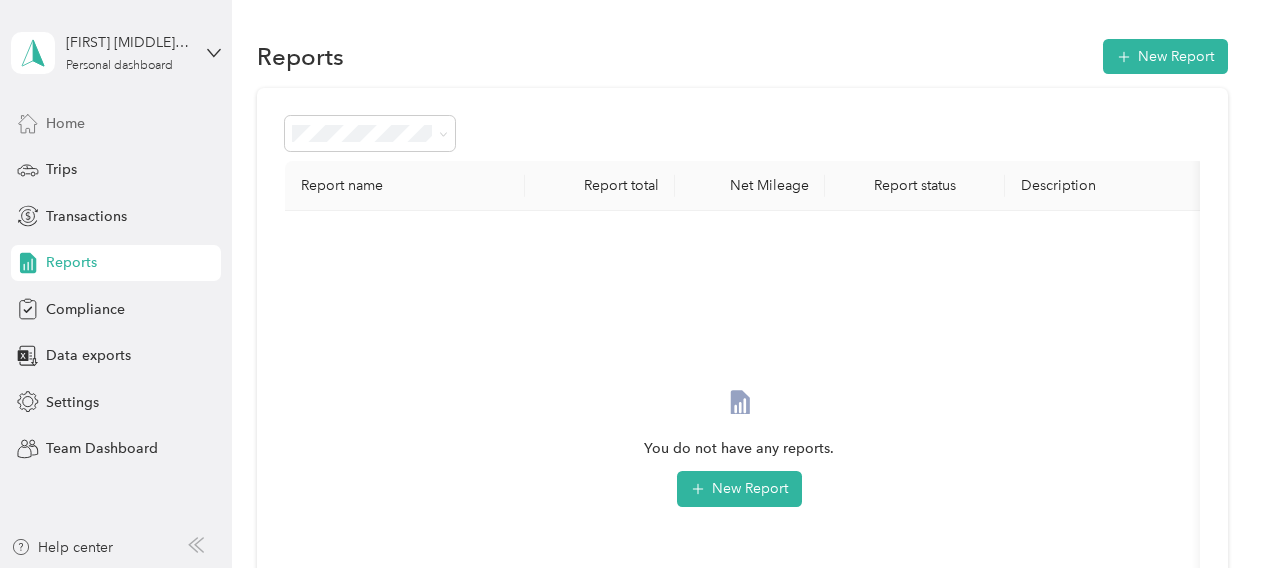 click on "Home" at bounding box center (116, 123) 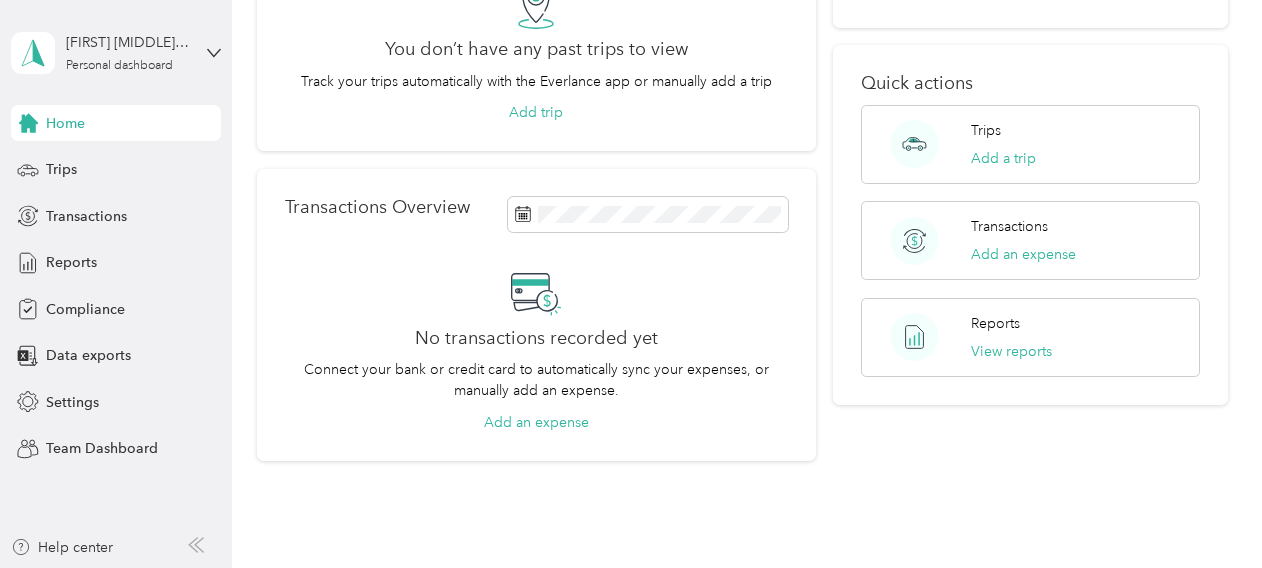 scroll, scrollTop: 0, scrollLeft: 0, axis: both 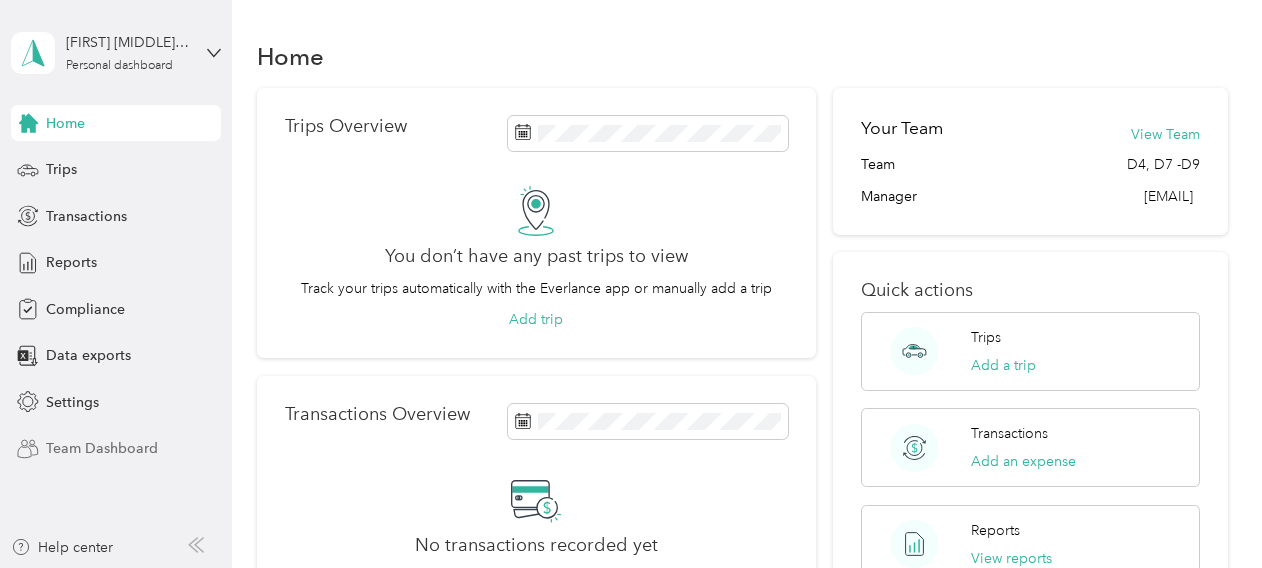 click on "Team Dashboard" at bounding box center (102, 448) 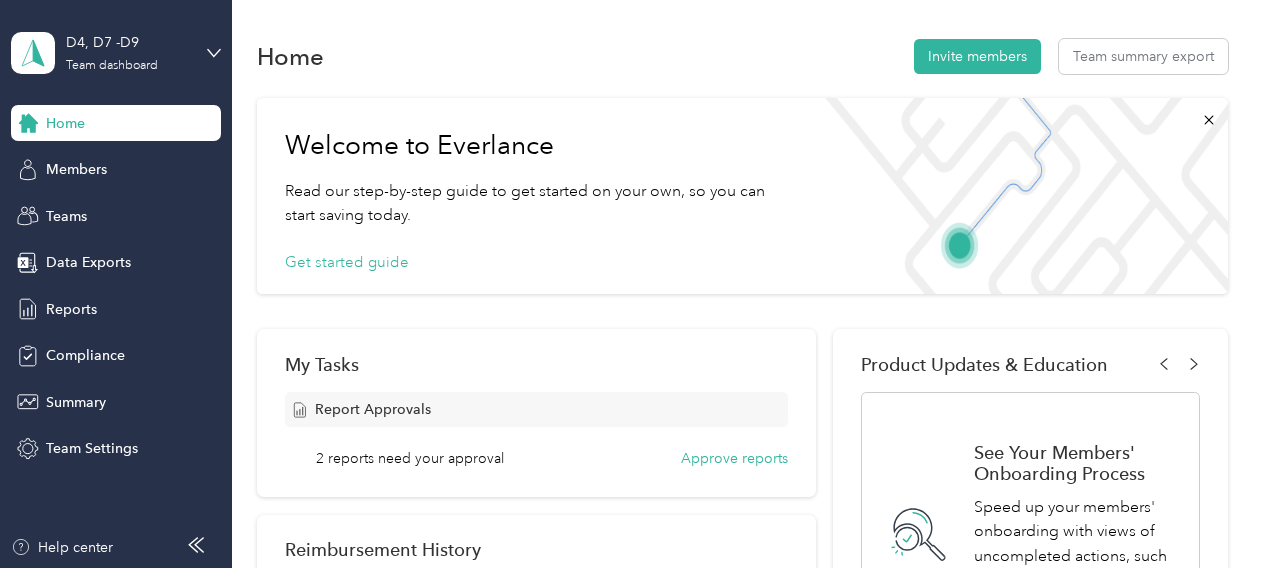 scroll, scrollTop: 100, scrollLeft: 0, axis: vertical 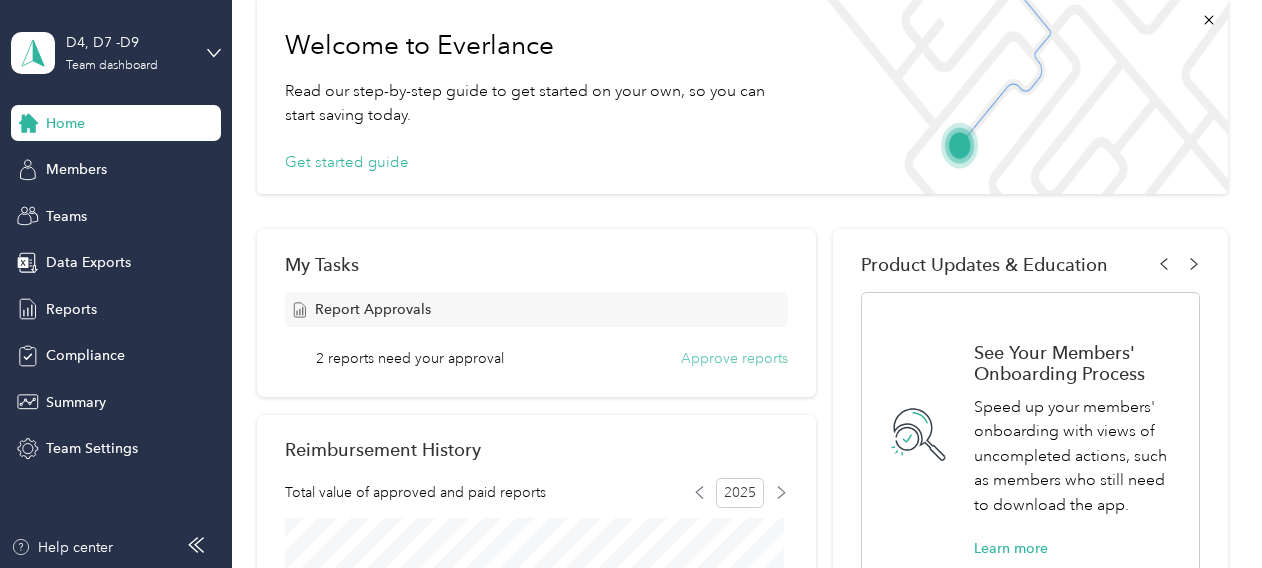 click on "Approve reports" at bounding box center [734, 358] 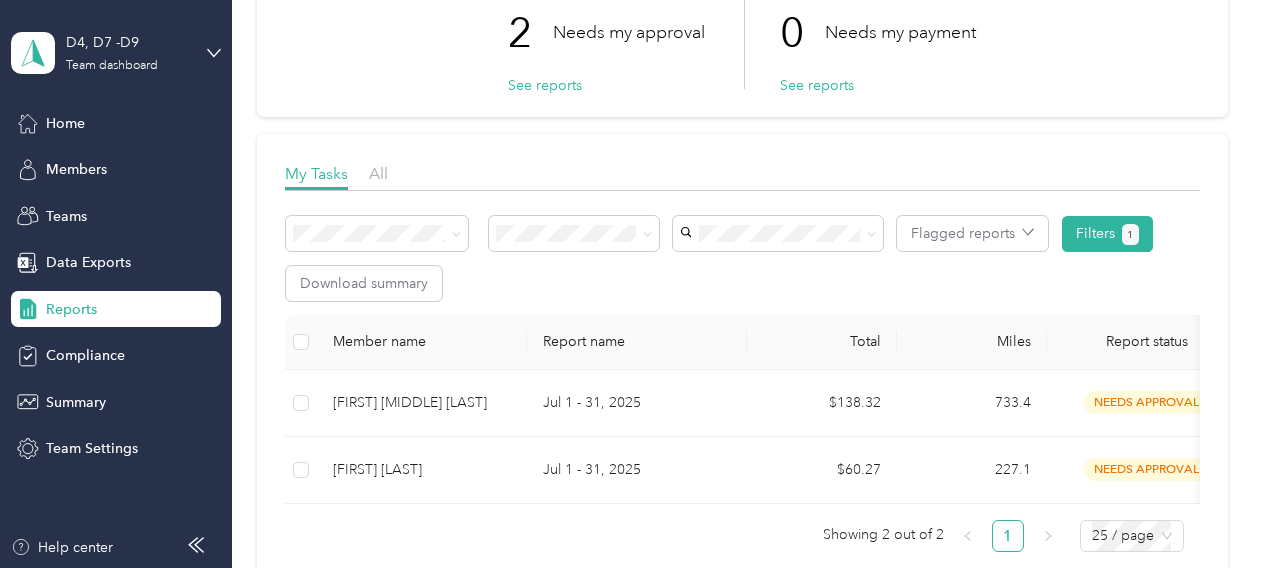 scroll, scrollTop: 200, scrollLeft: 0, axis: vertical 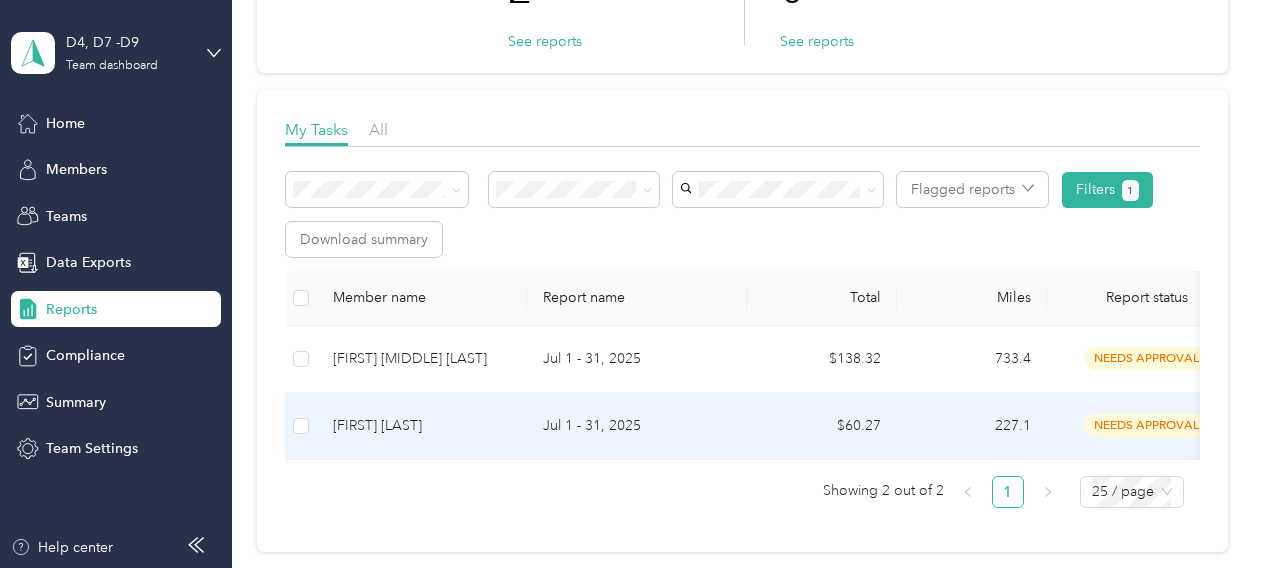 click on "[FIRST] [LAST]" at bounding box center [422, 426] 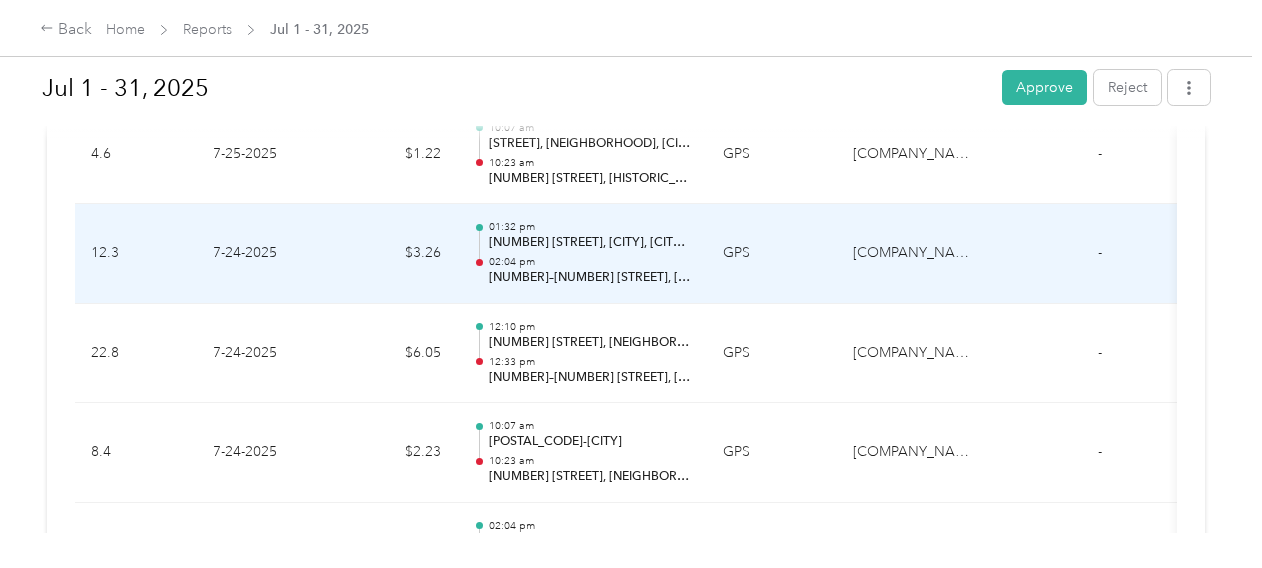 scroll, scrollTop: 400, scrollLeft: 0, axis: vertical 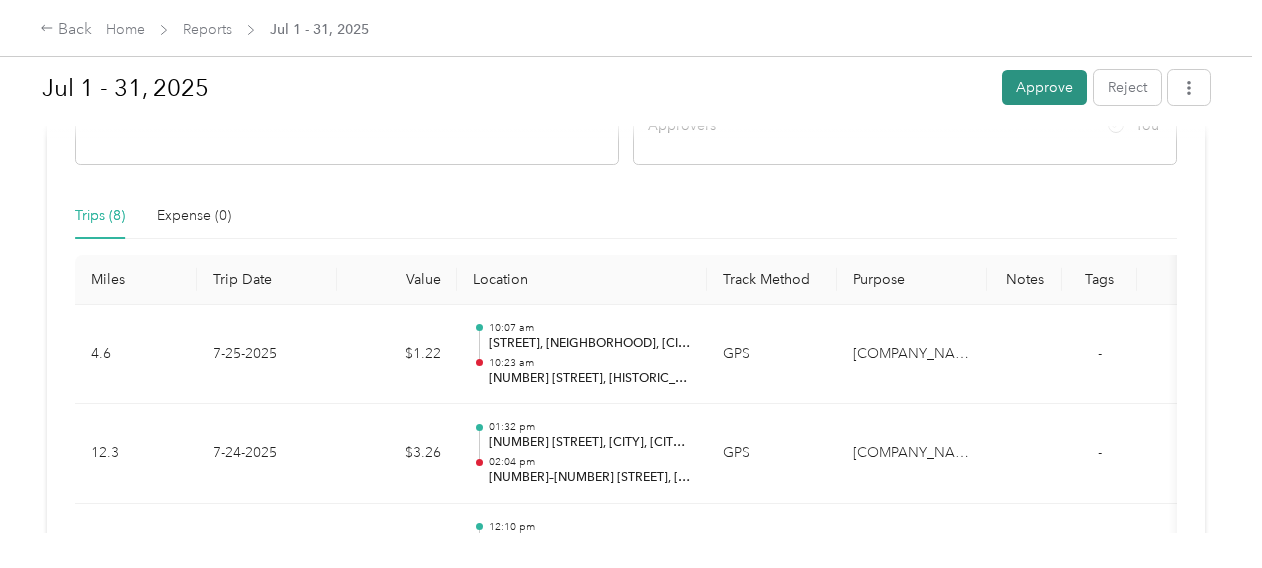 click on "Approve" at bounding box center [1044, 87] 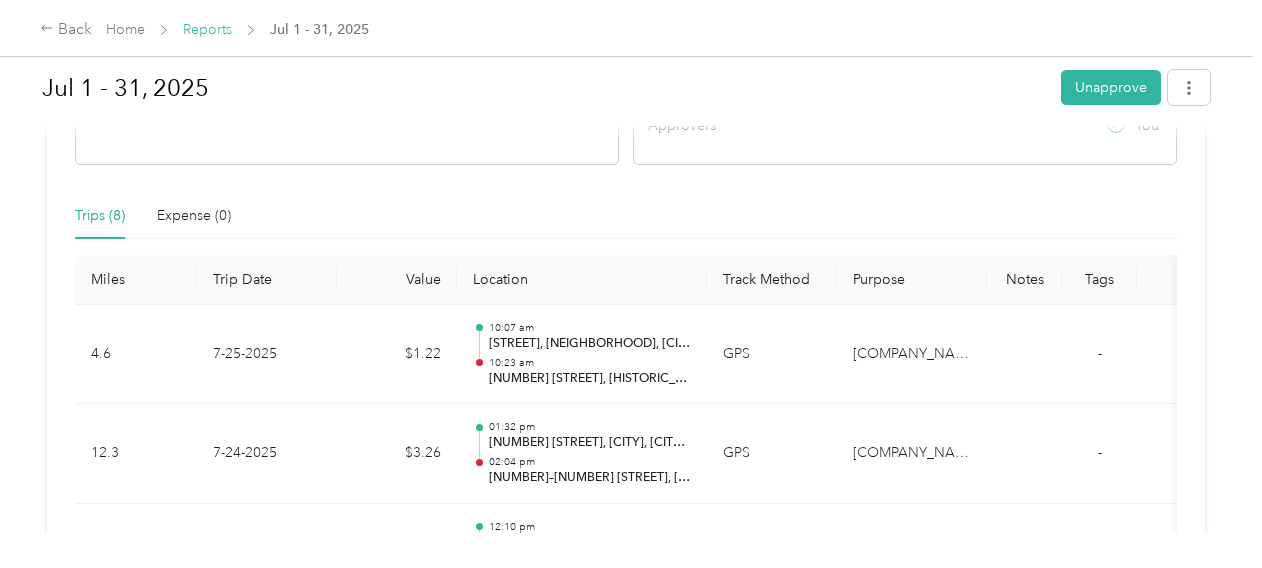 click on "Reports" at bounding box center (207, 29) 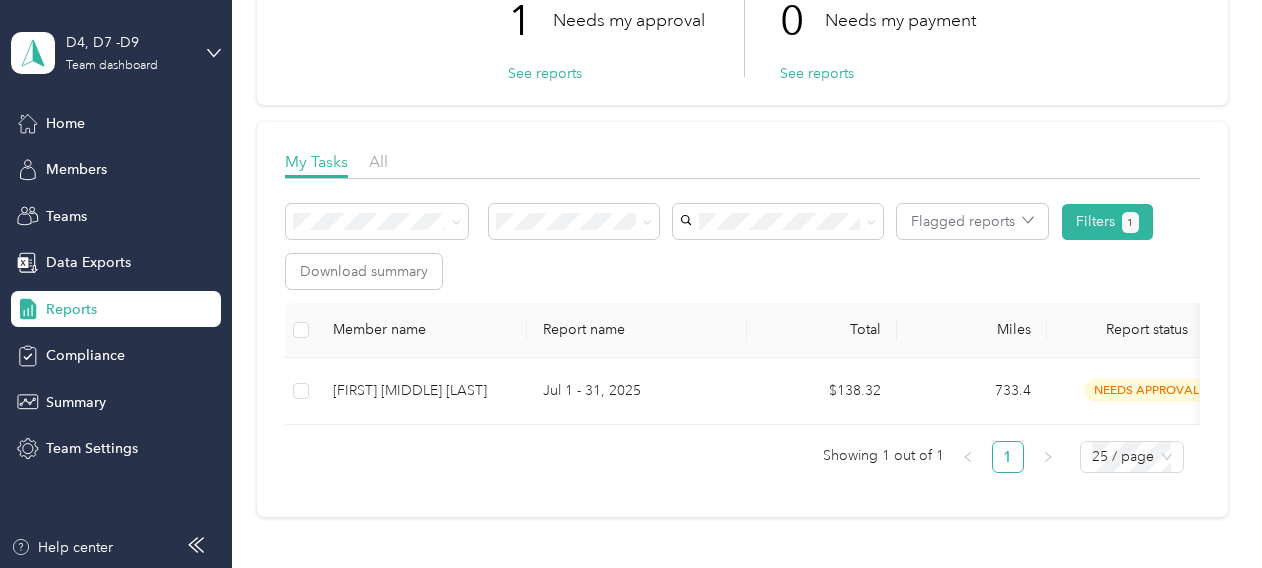 scroll, scrollTop: 200, scrollLeft: 0, axis: vertical 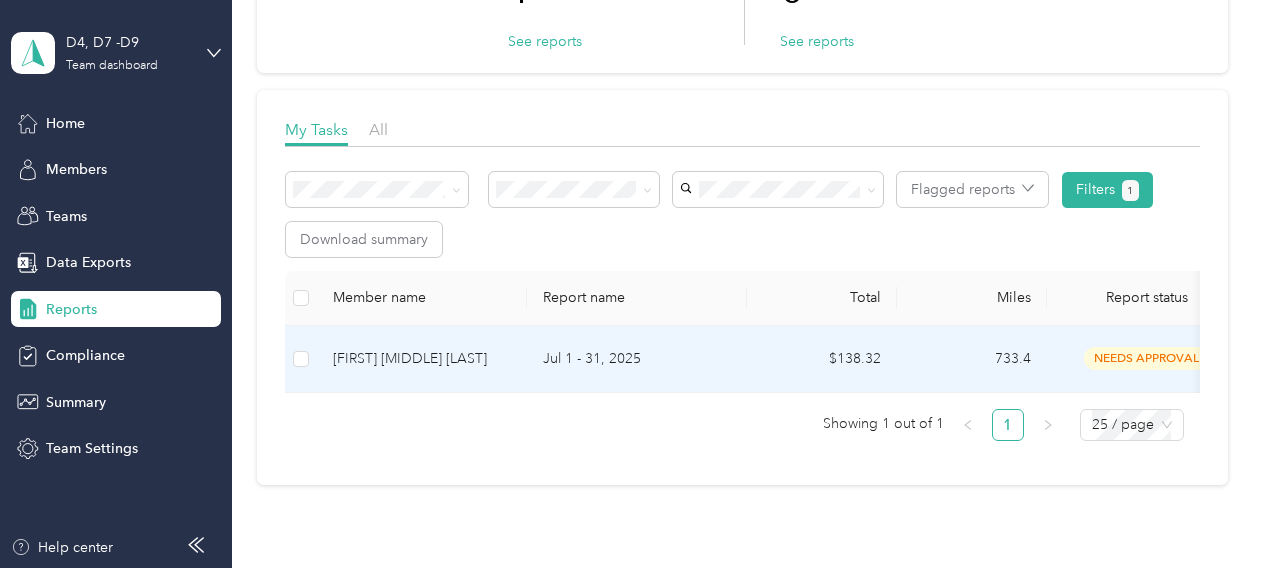 click on "[FIRST] [MIDDLE] [LAST]" at bounding box center (422, 359) 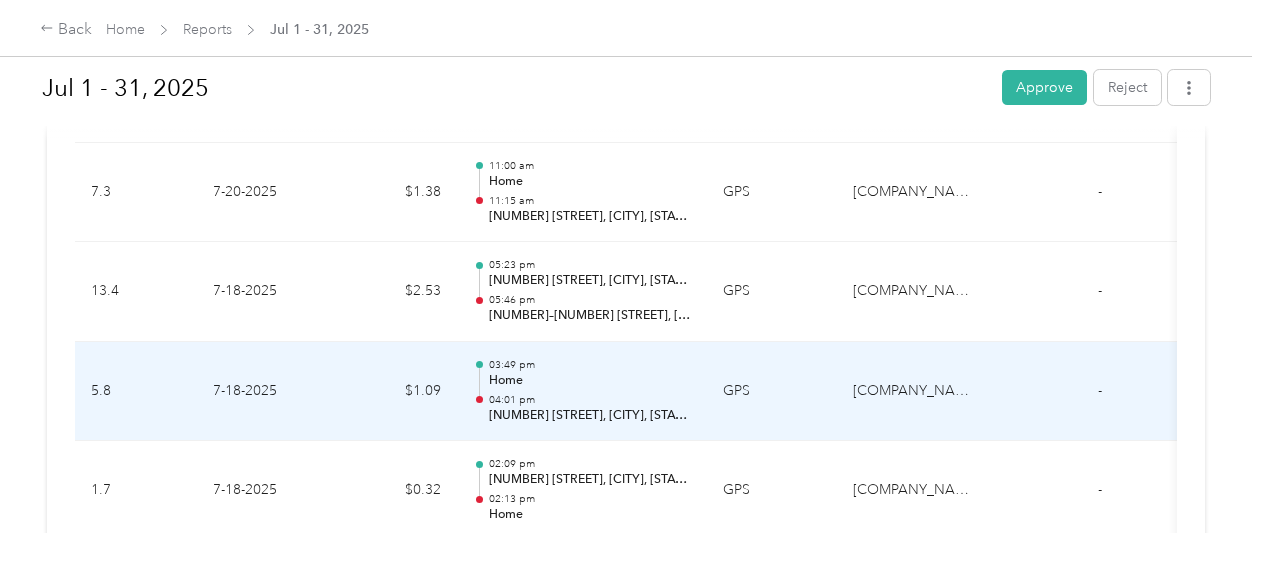 scroll, scrollTop: 1000, scrollLeft: 0, axis: vertical 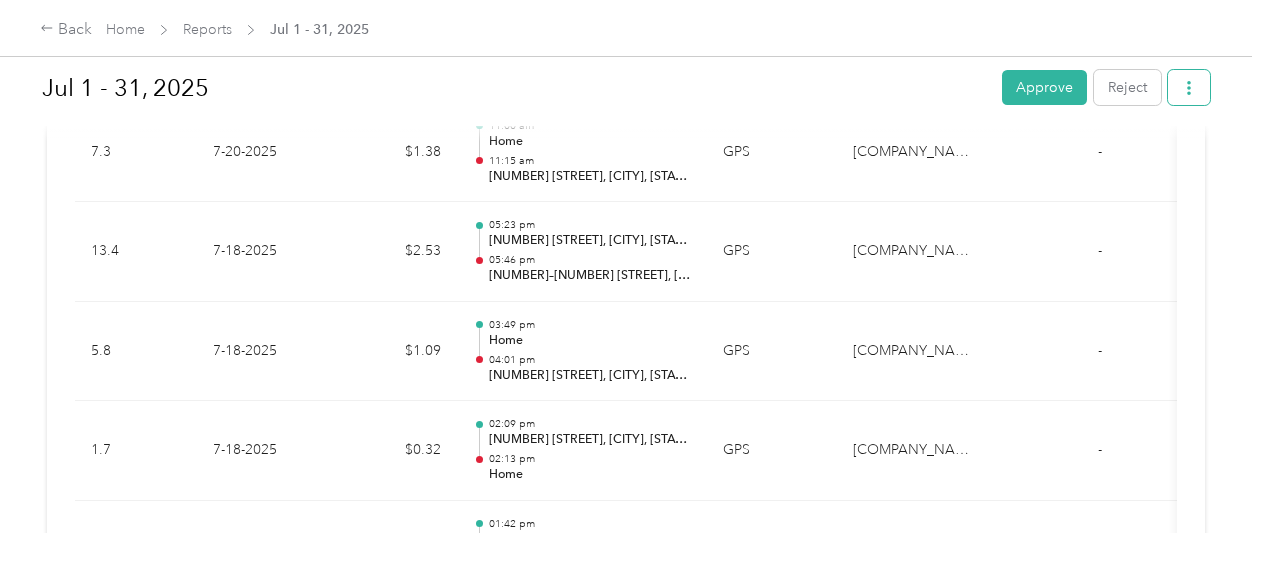 click at bounding box center (1189, 87) 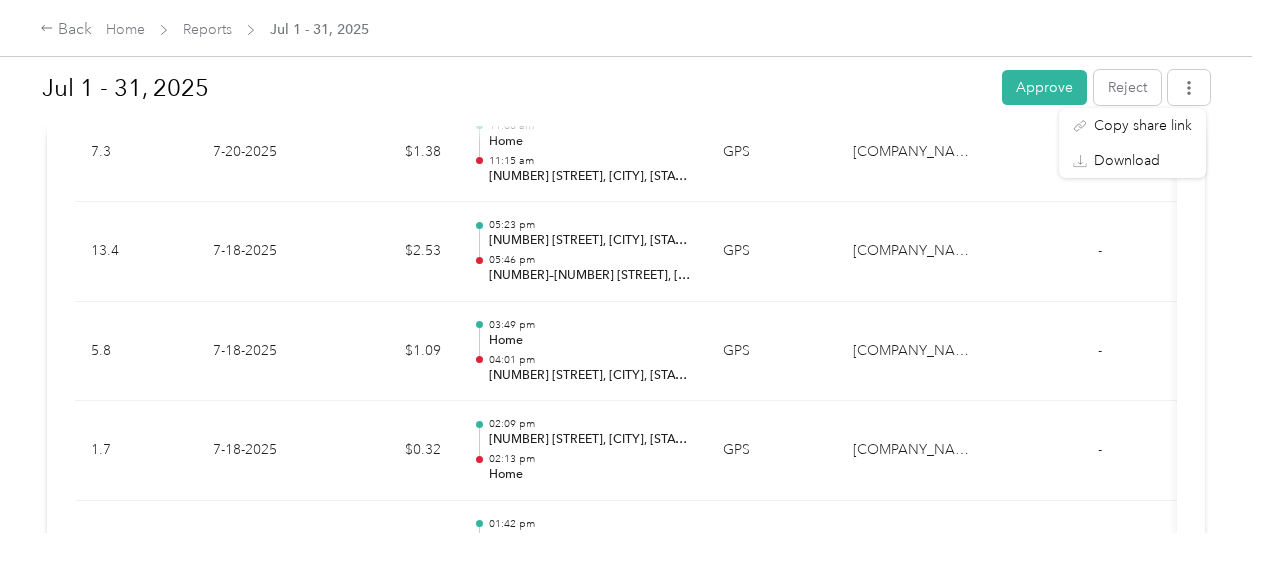 click on "Jul 1 - 31, 2025" at bounding box center [515, 88] 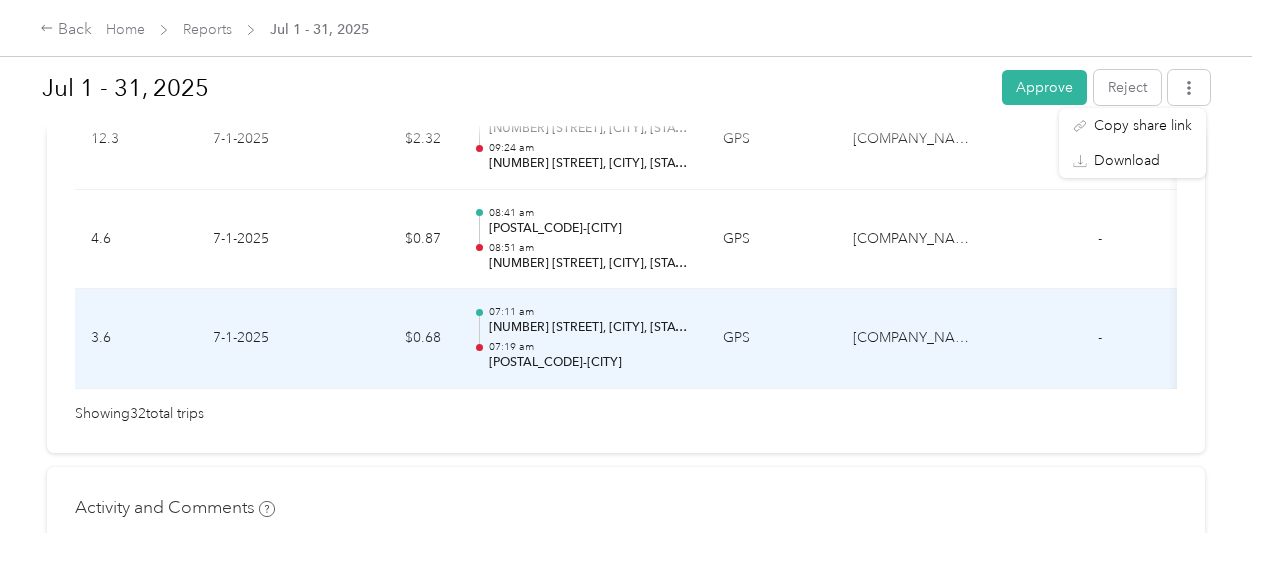 scroll, scrollTop: 2900, scrollLeft: 0, axis: vertical 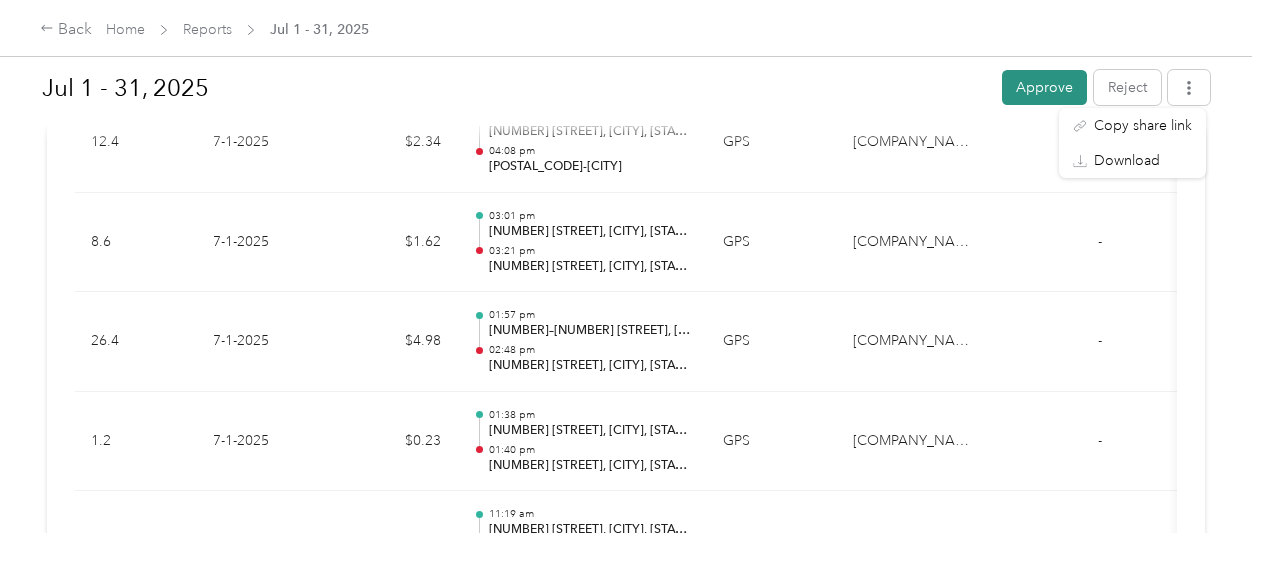 click on "Approve" at bounding box center (1044, 87) 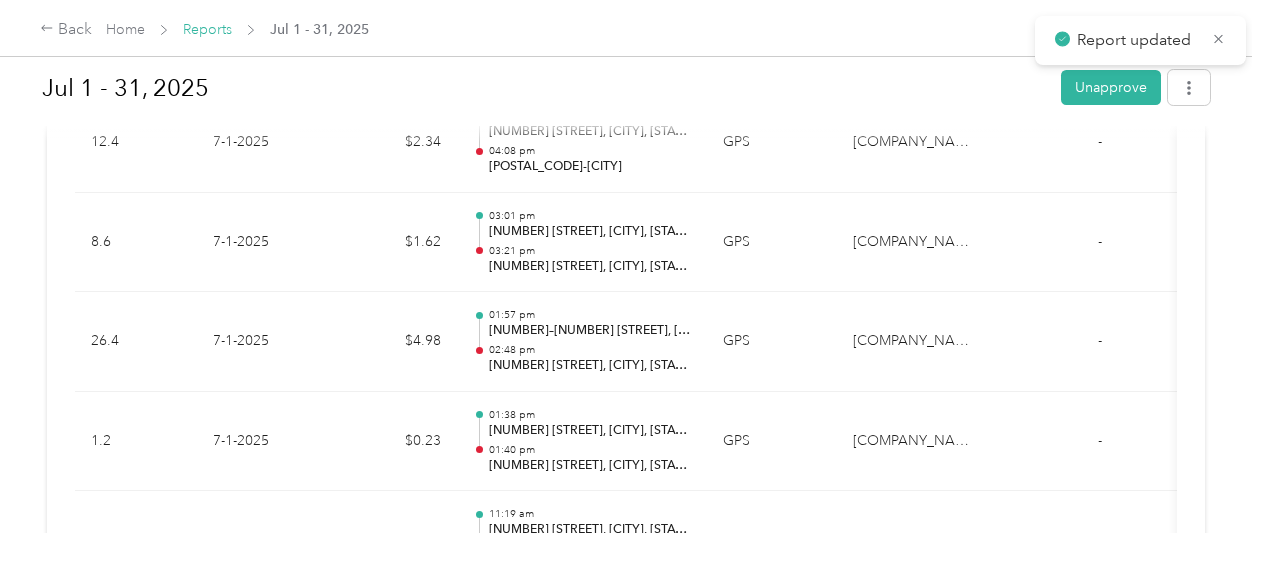 click on "Reports" at bounding box center [207, 29] 